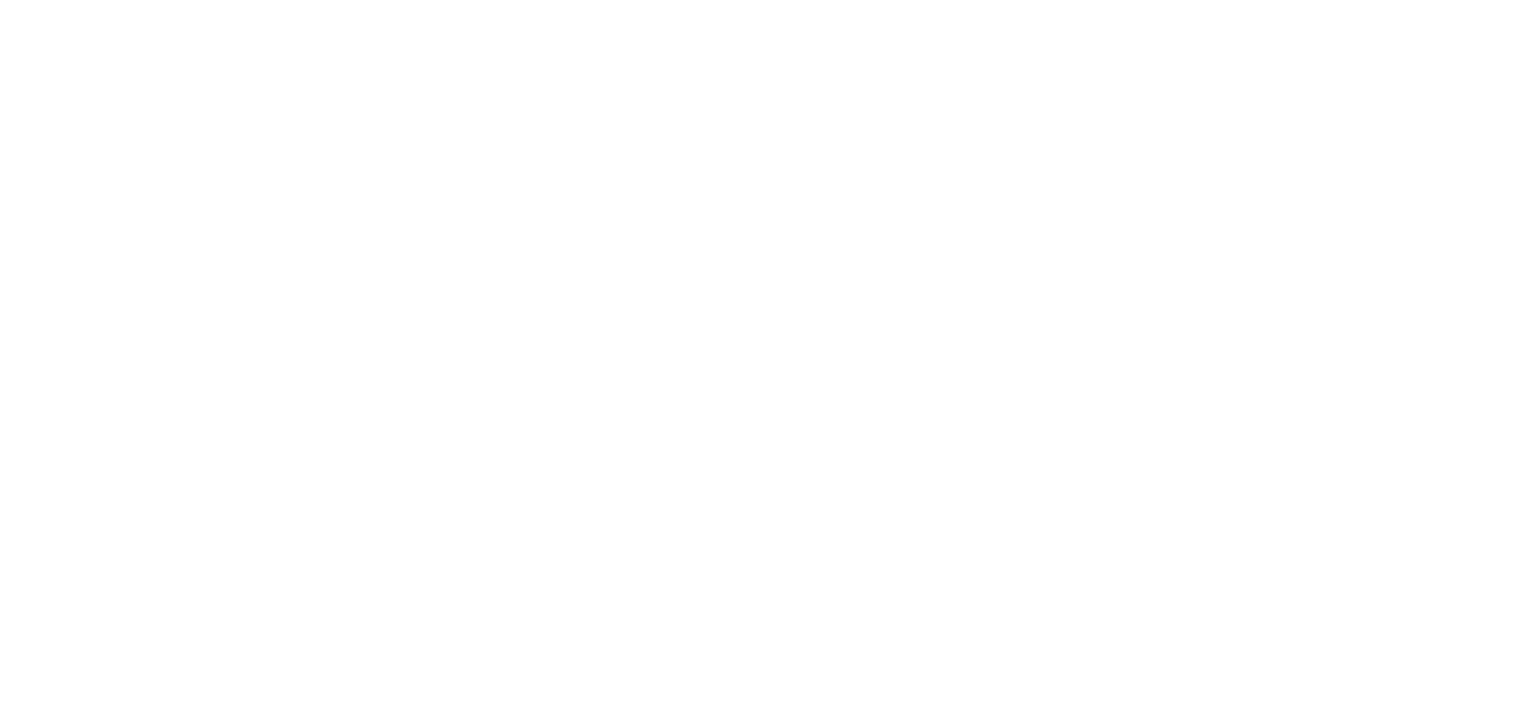 scroll, scrollTop: 0, scrollLeft: 0, axis: both 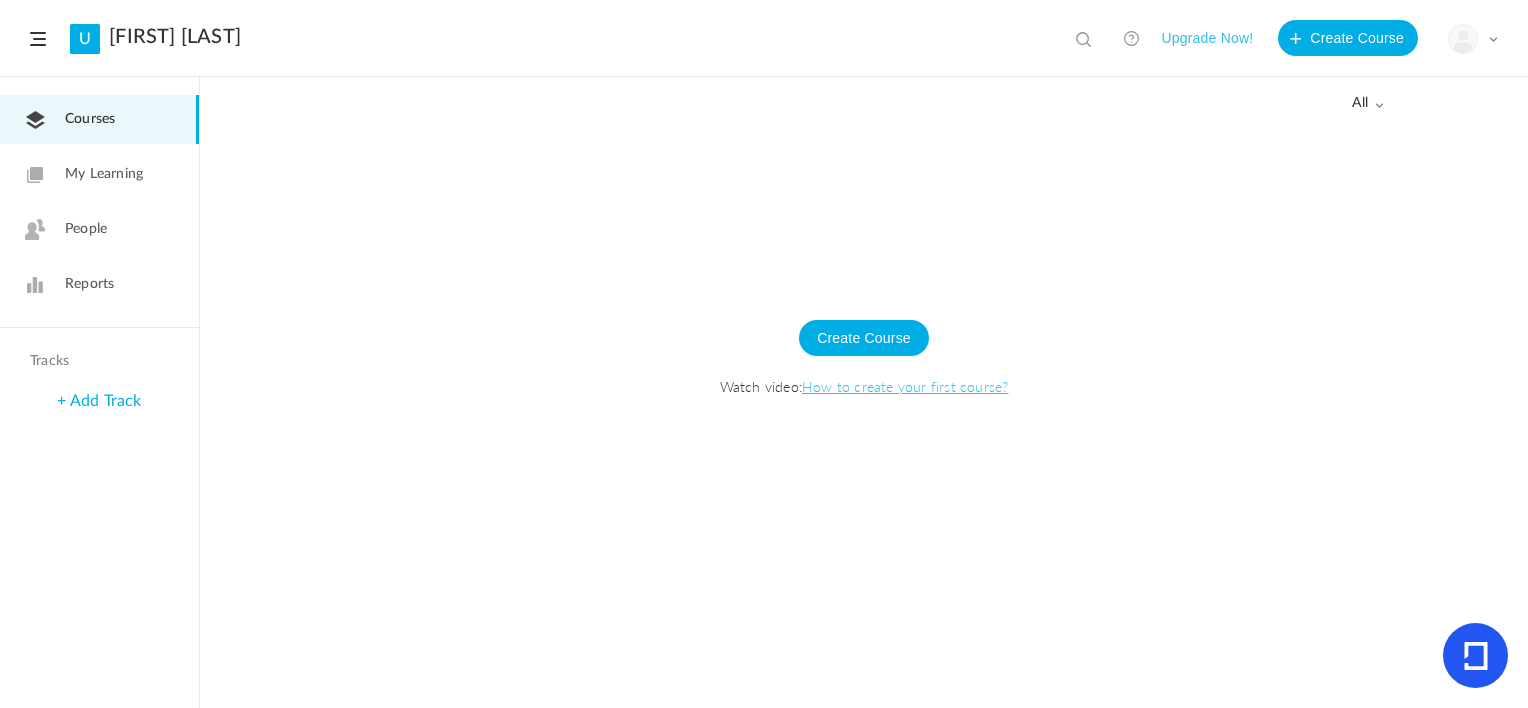 click on "My Learning" 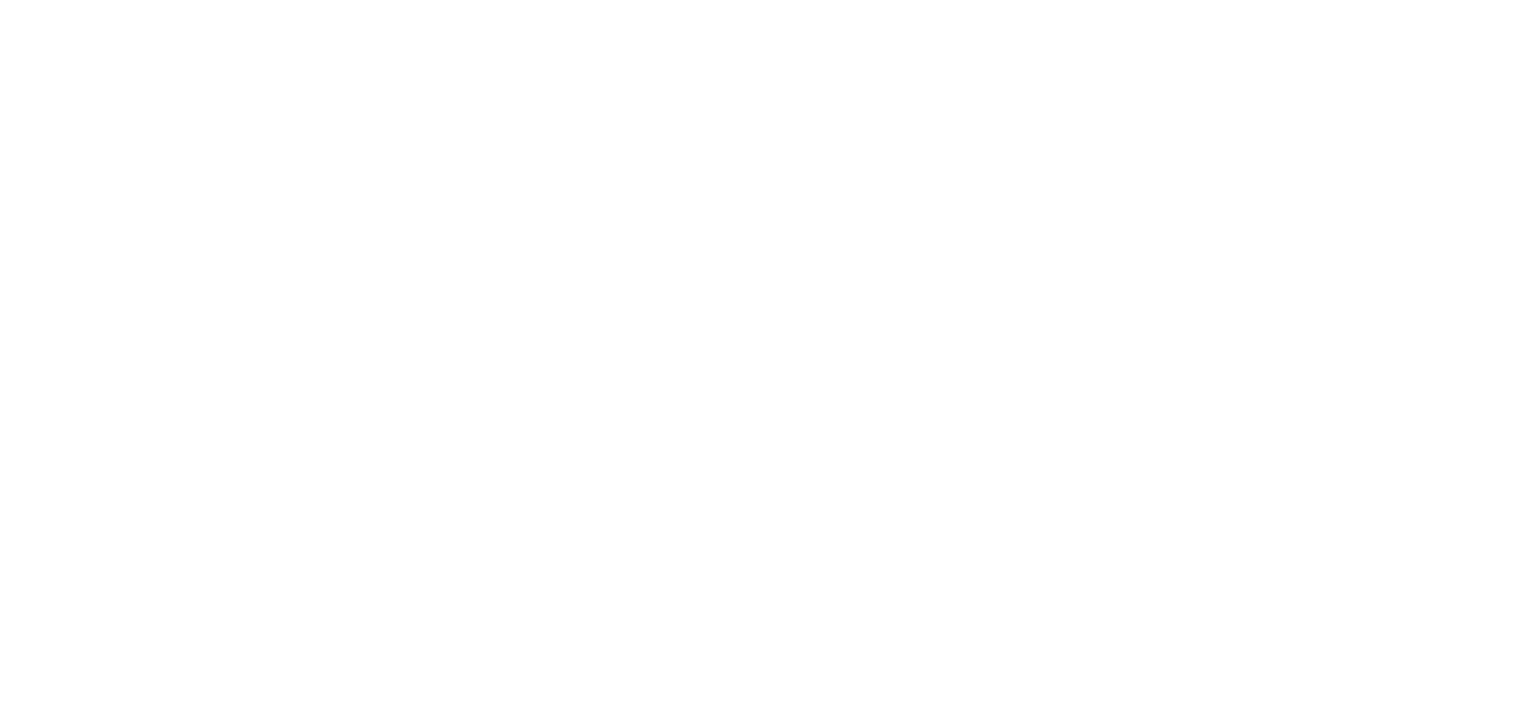 scroll, scrollTop: 0, scrollLeft: 0, axis: both 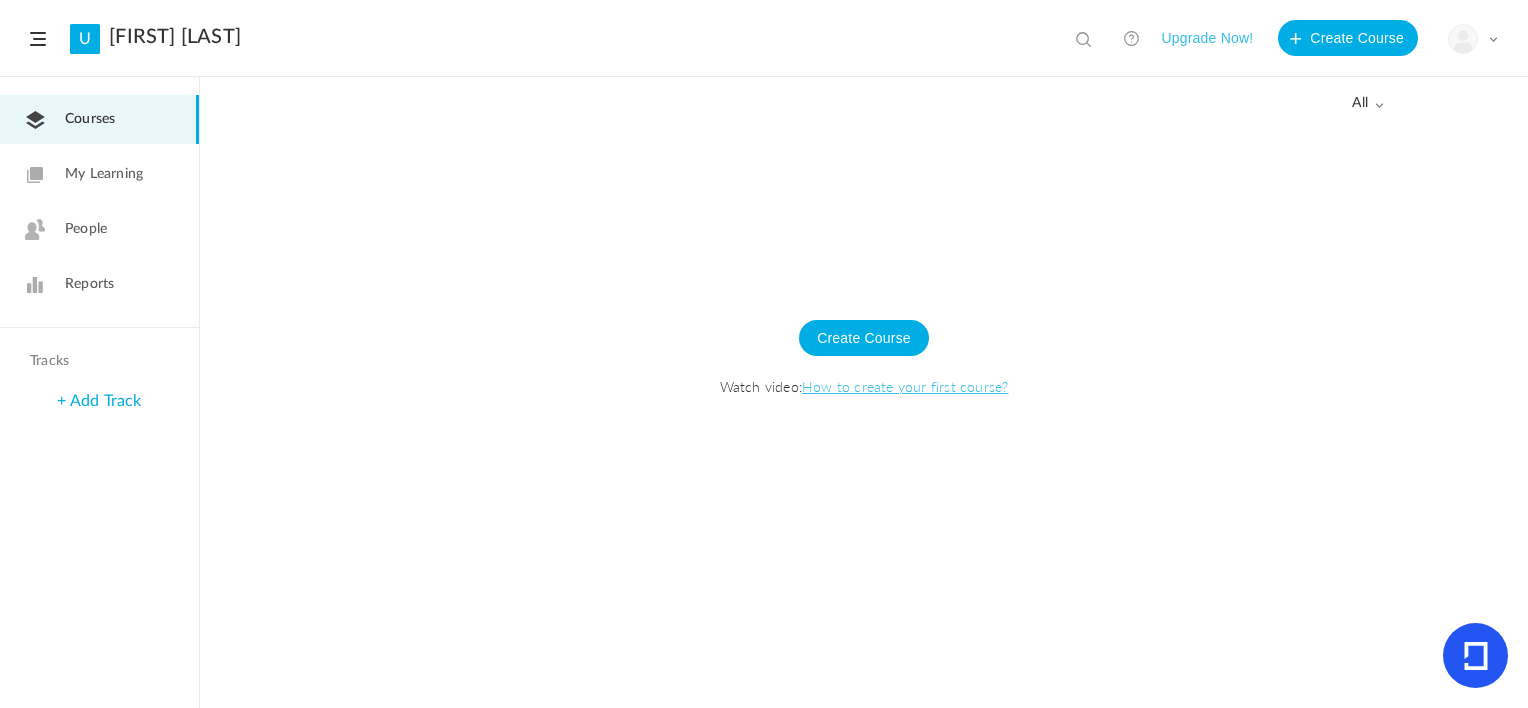 click on "My Profile
University Settings
Current Plan
Logout" 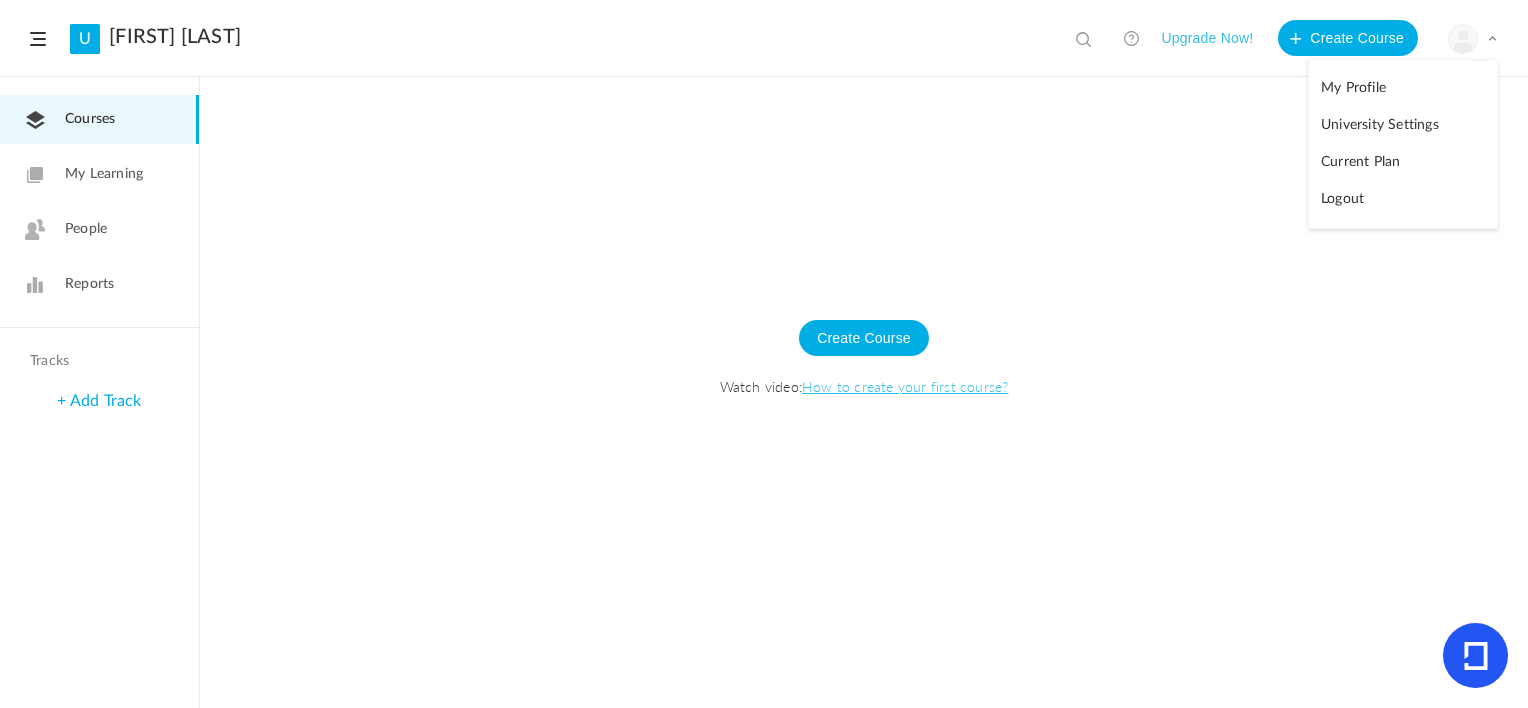 click on "My Profile" 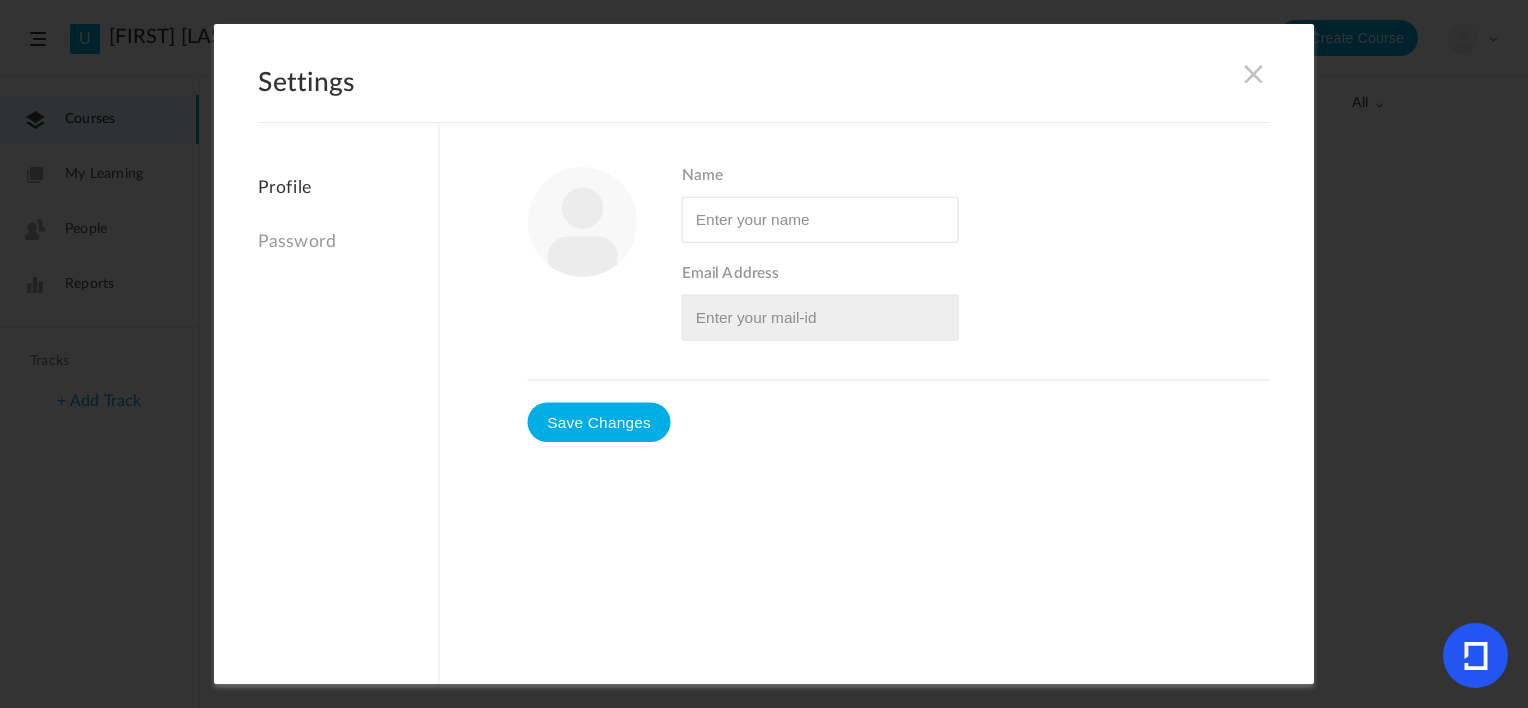 type on "[FIRST] [LAST]" 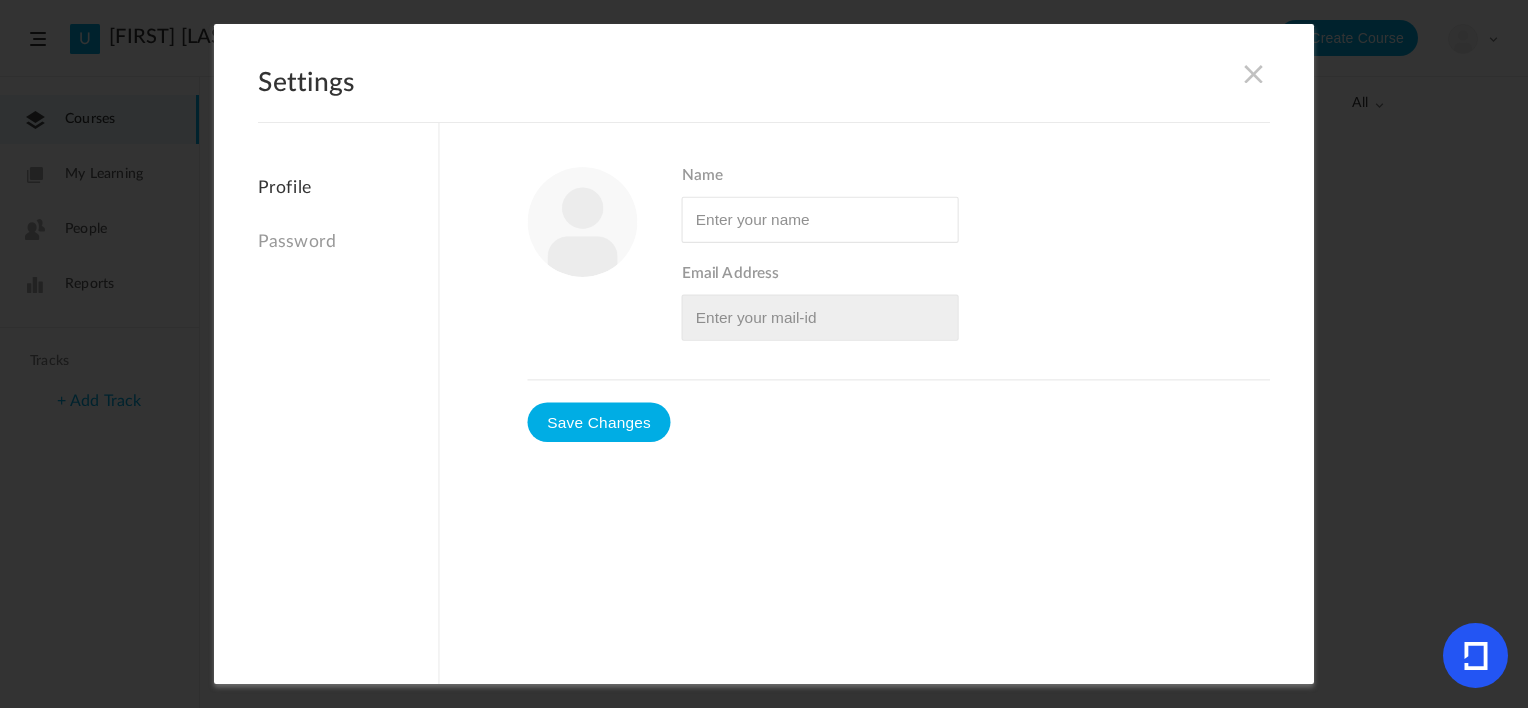 type on "pdstarnes10@gmail.com" 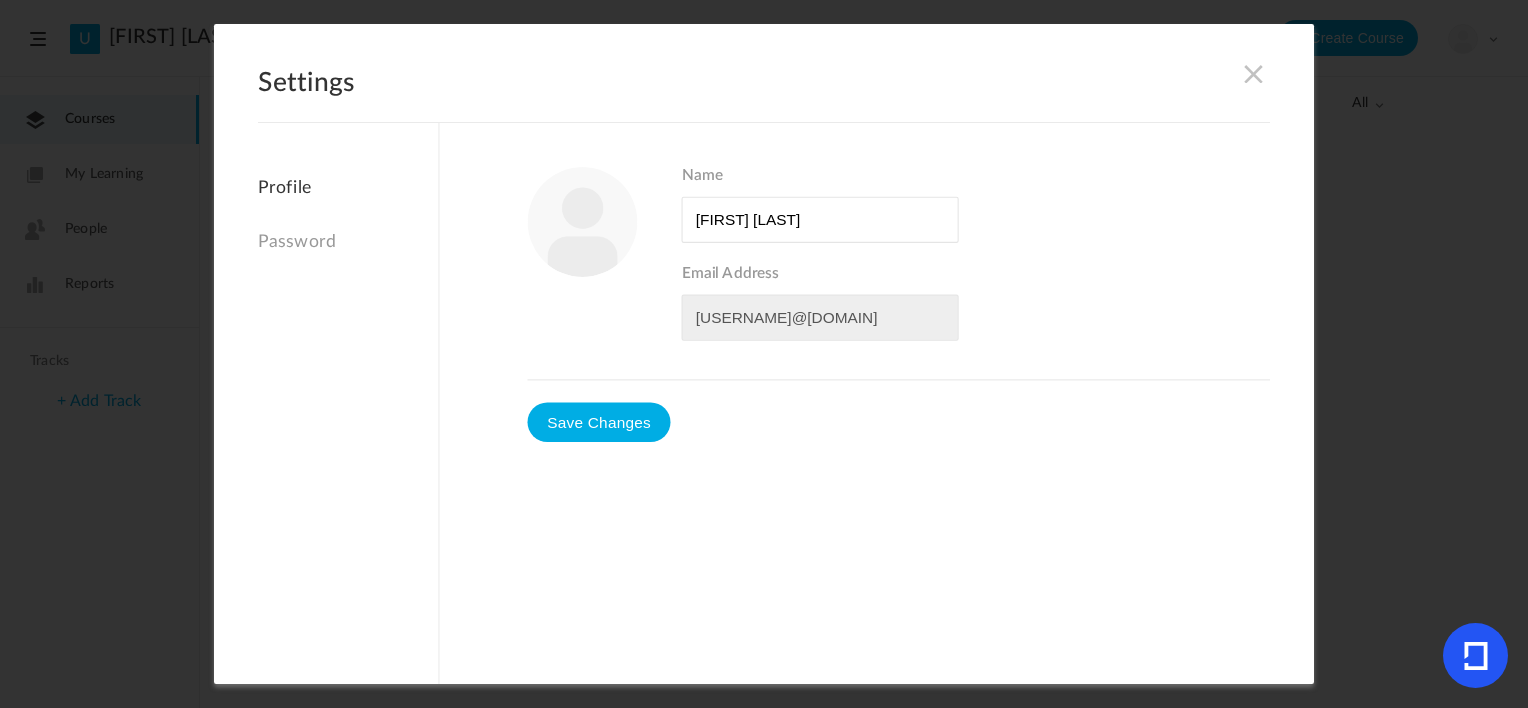 click at bounding box center (1254, 74) 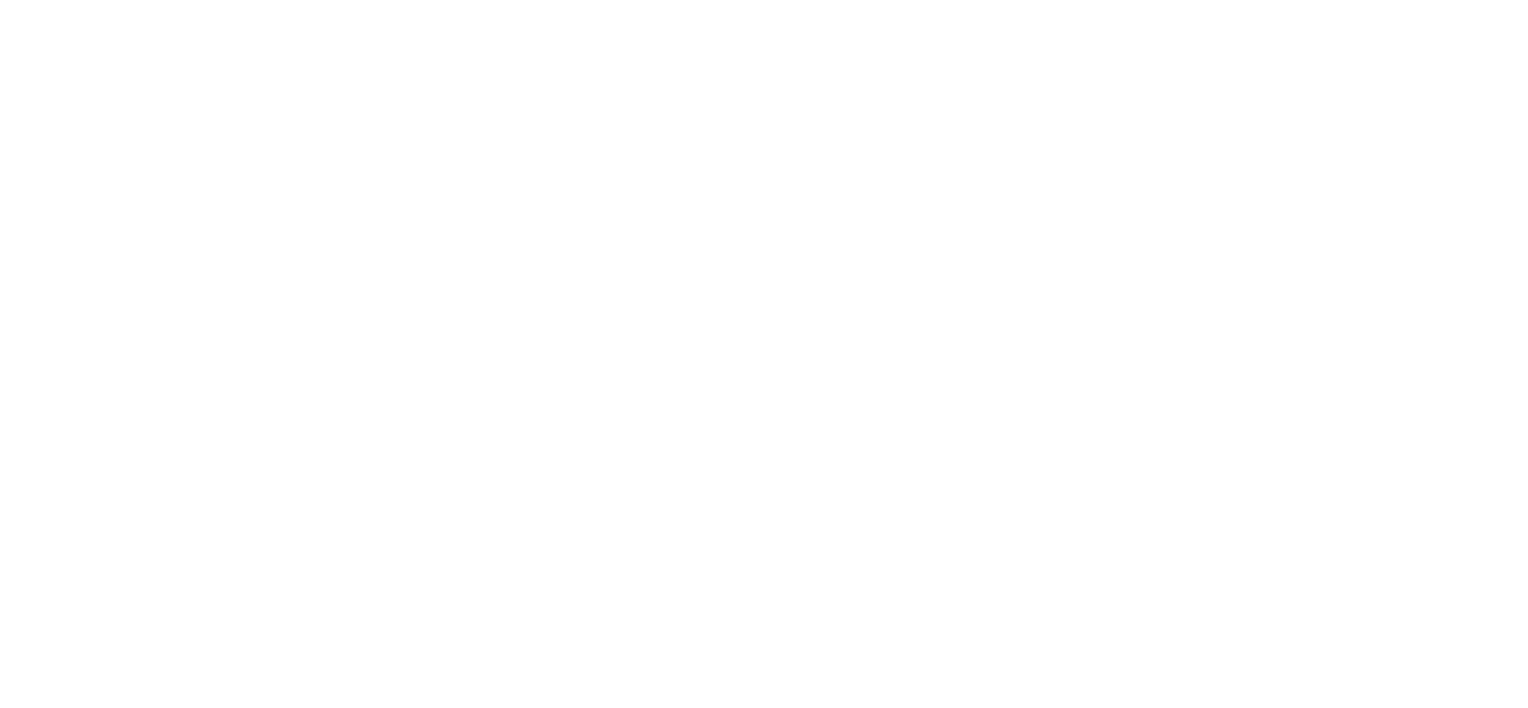 scroll, scrollTop: 0, scrollLeft: 0, axis: both 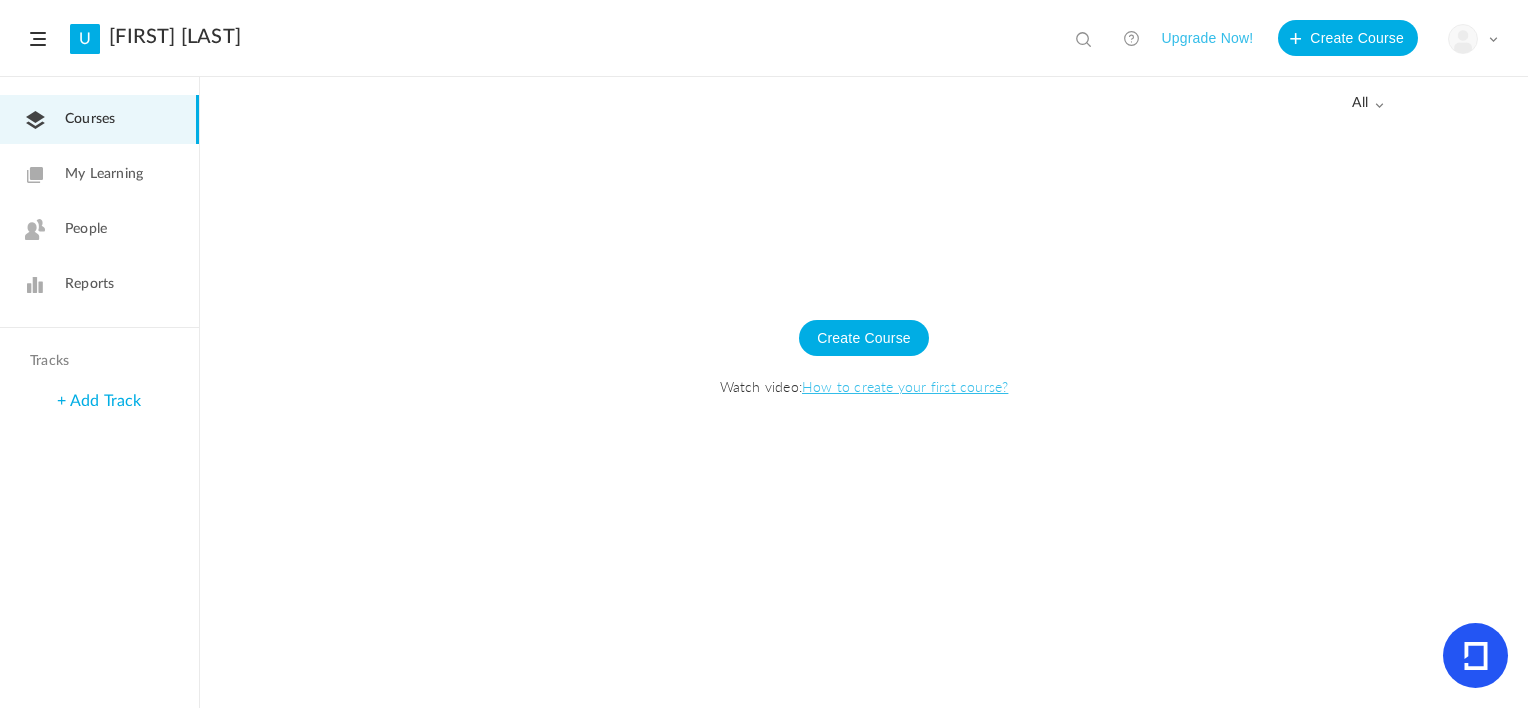 click 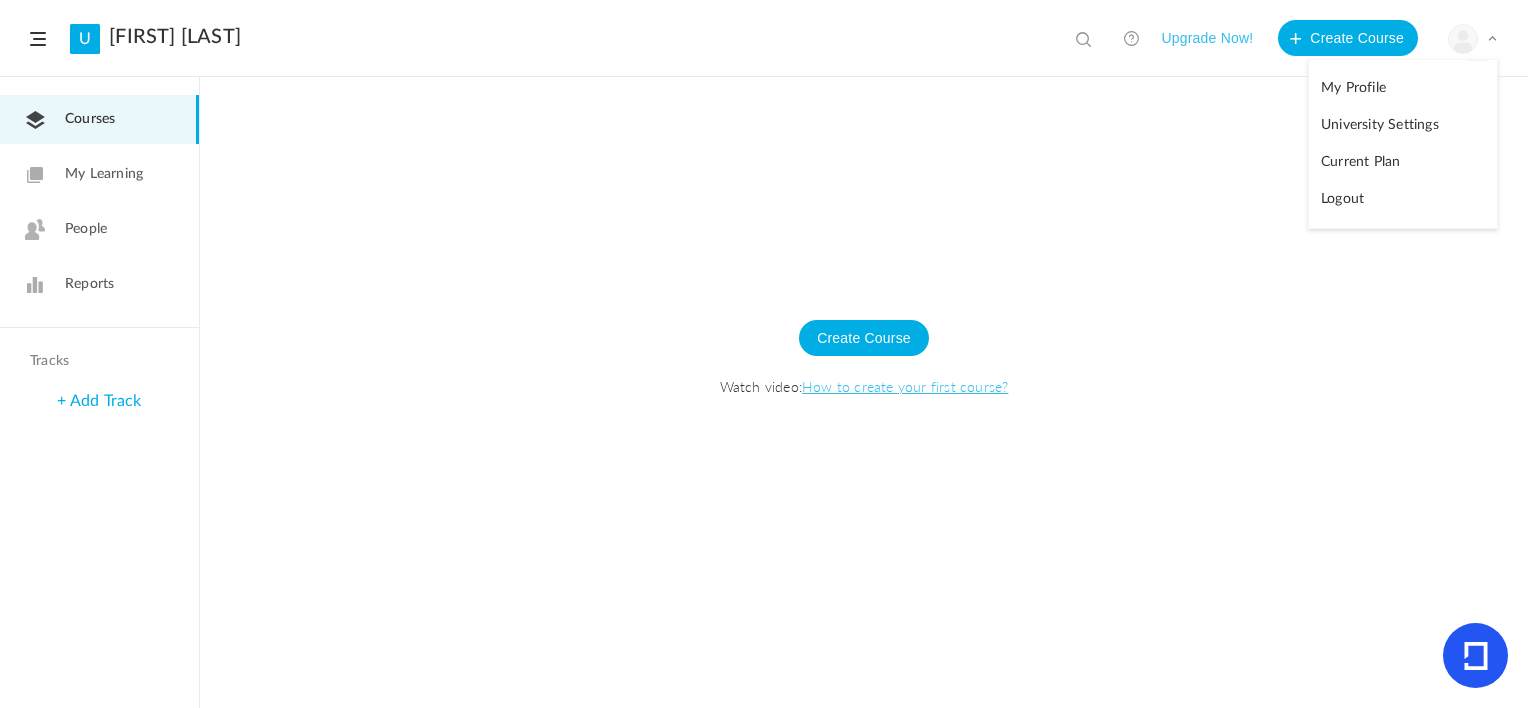 click on "Logout" 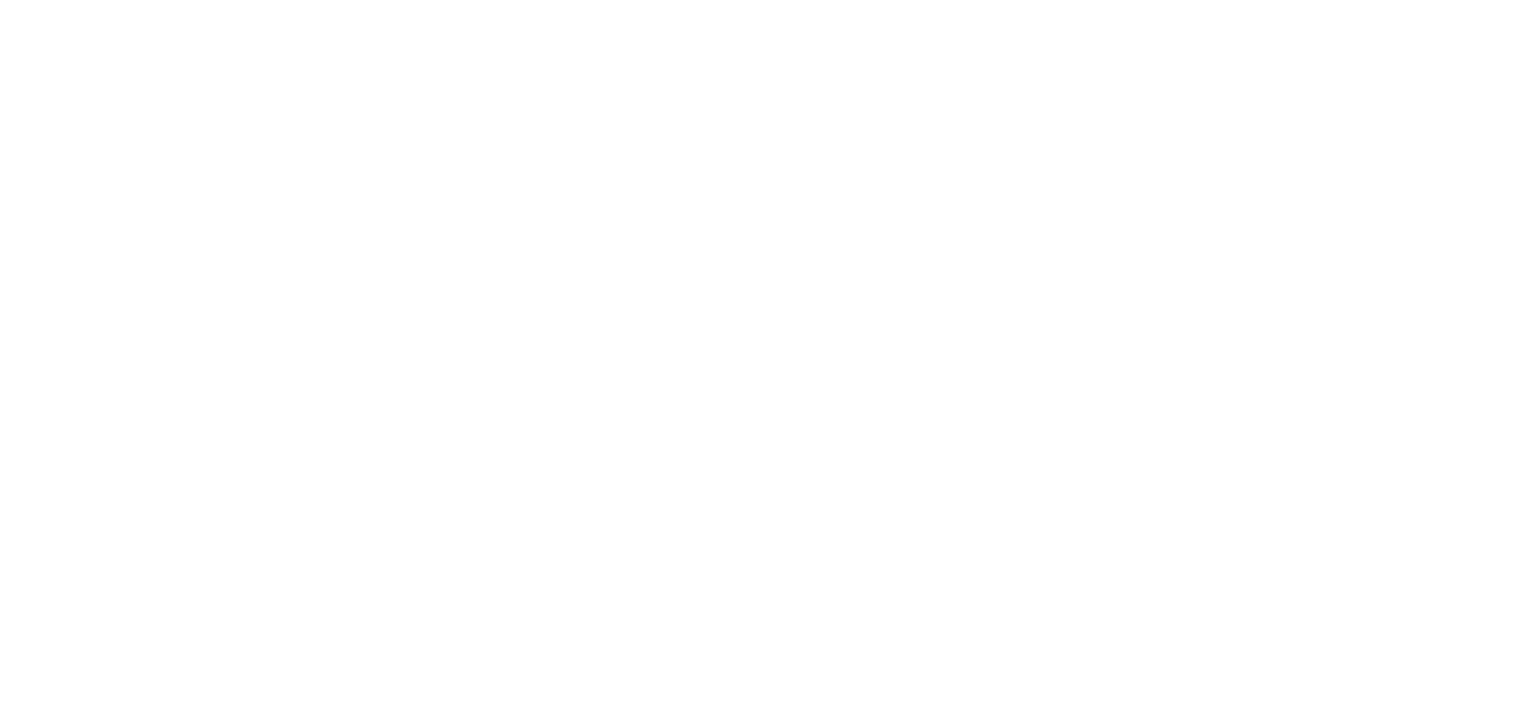 scroll, scrollTop: 0, scrollLeft: 0, axis: both 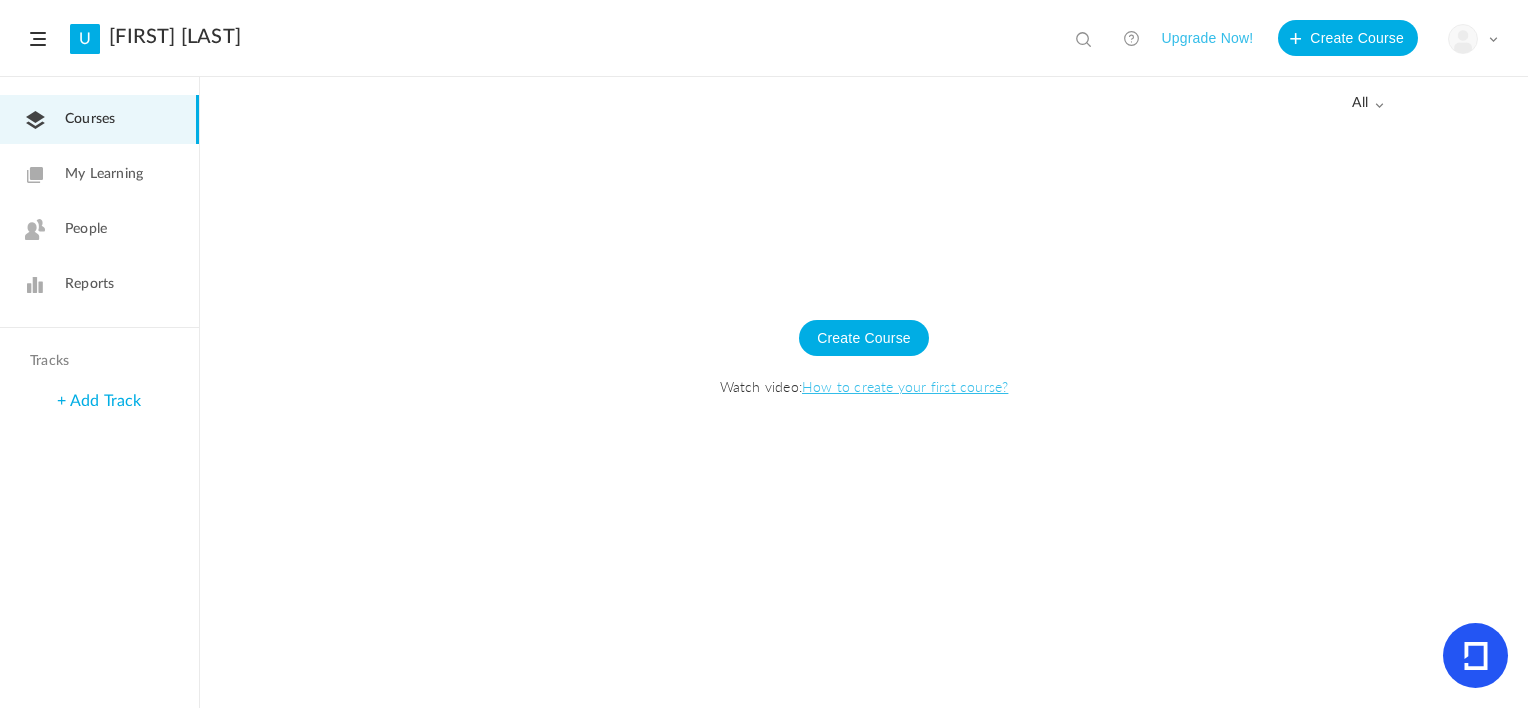 click 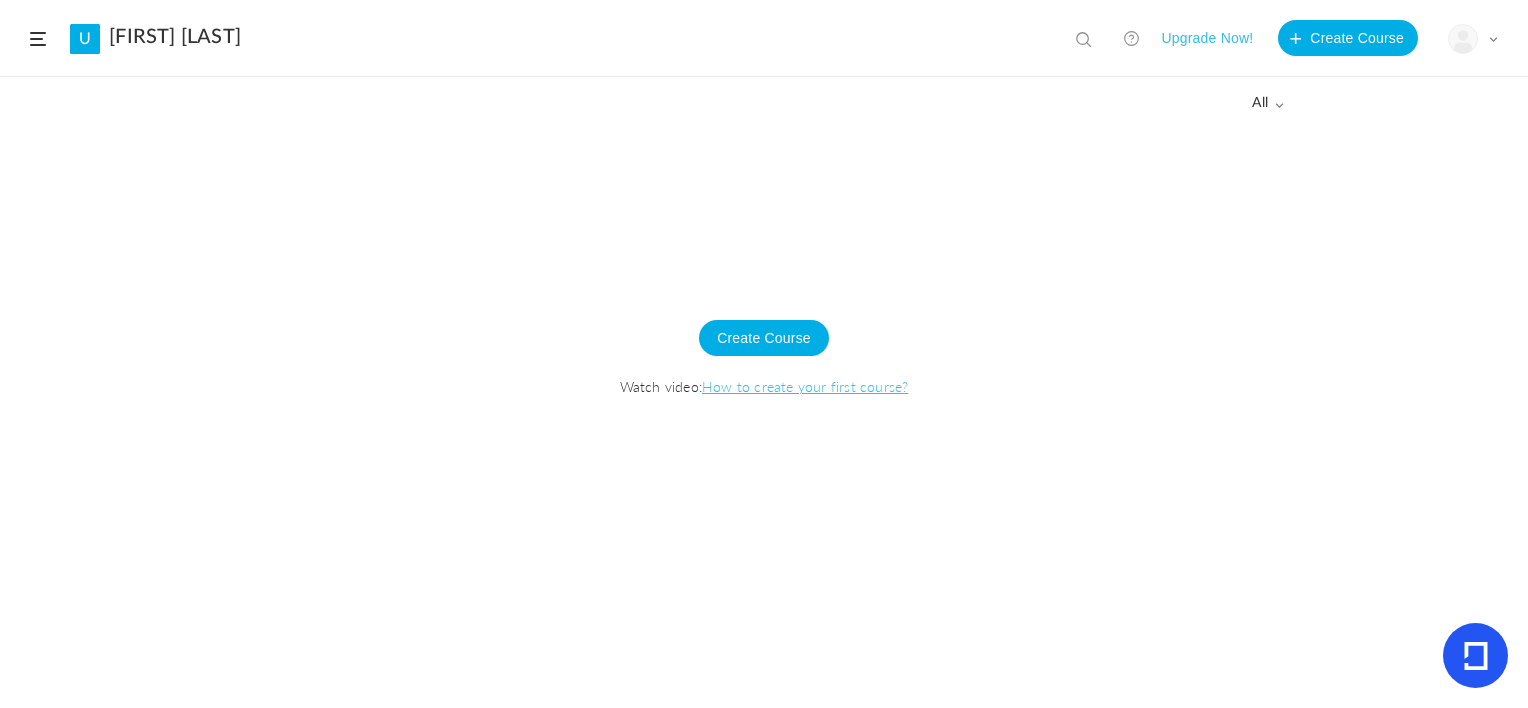 click 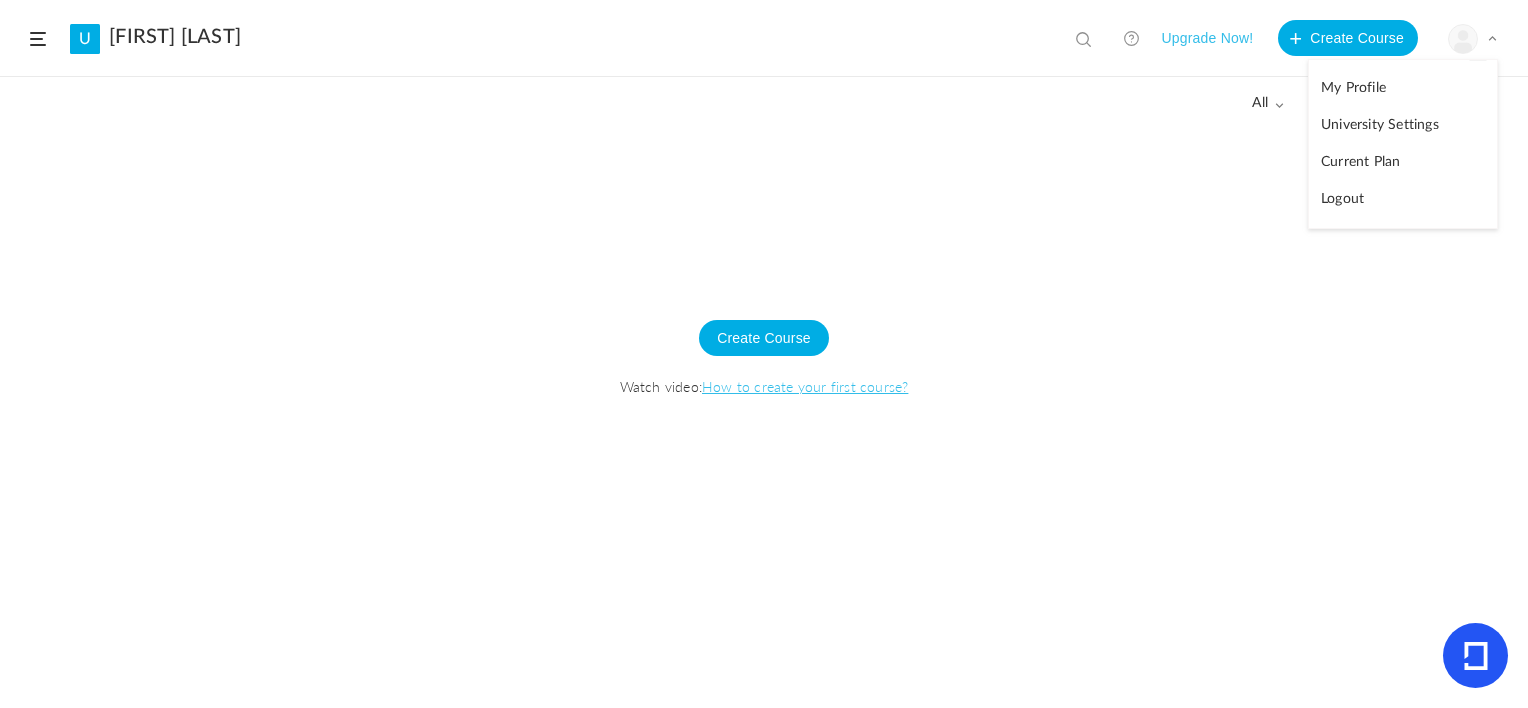 click on "My Profile" 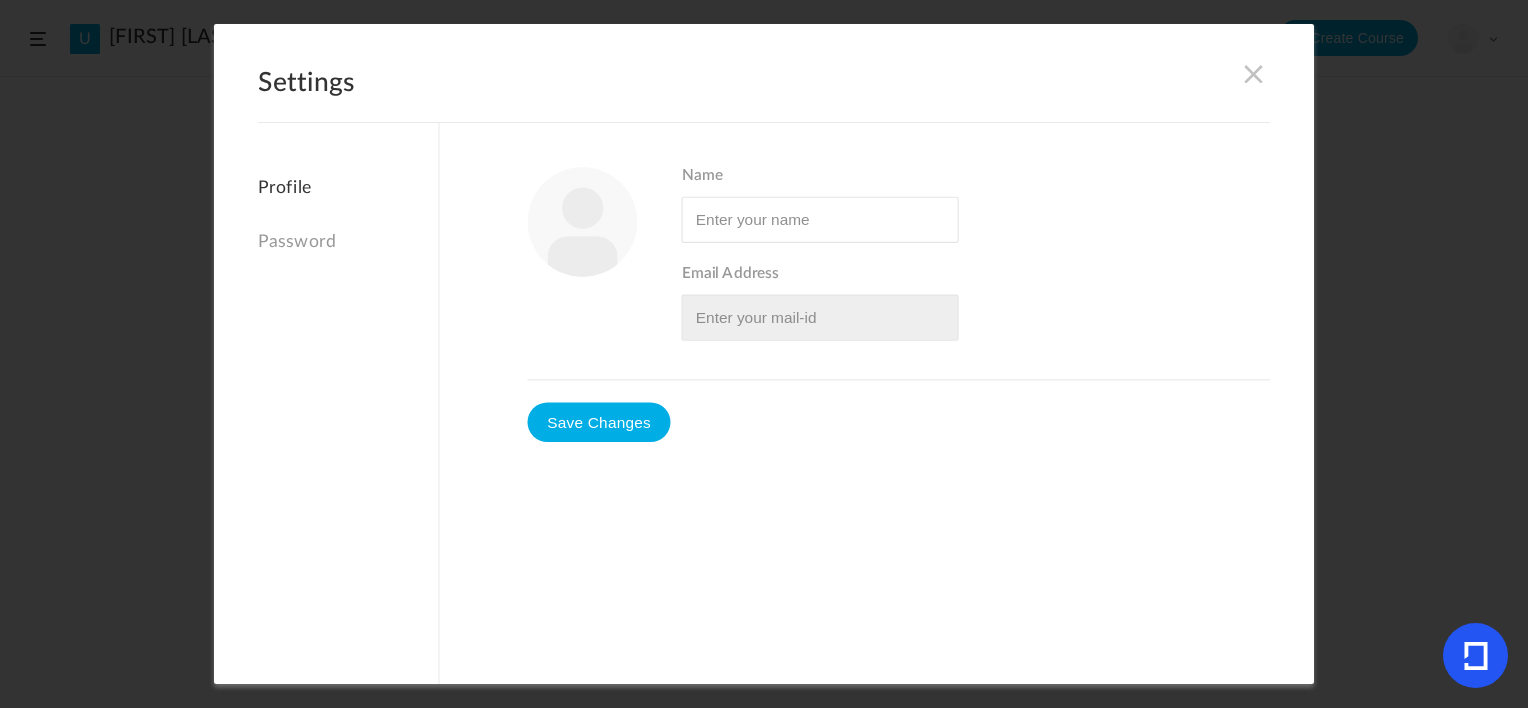 type on "Parker Starrnes" 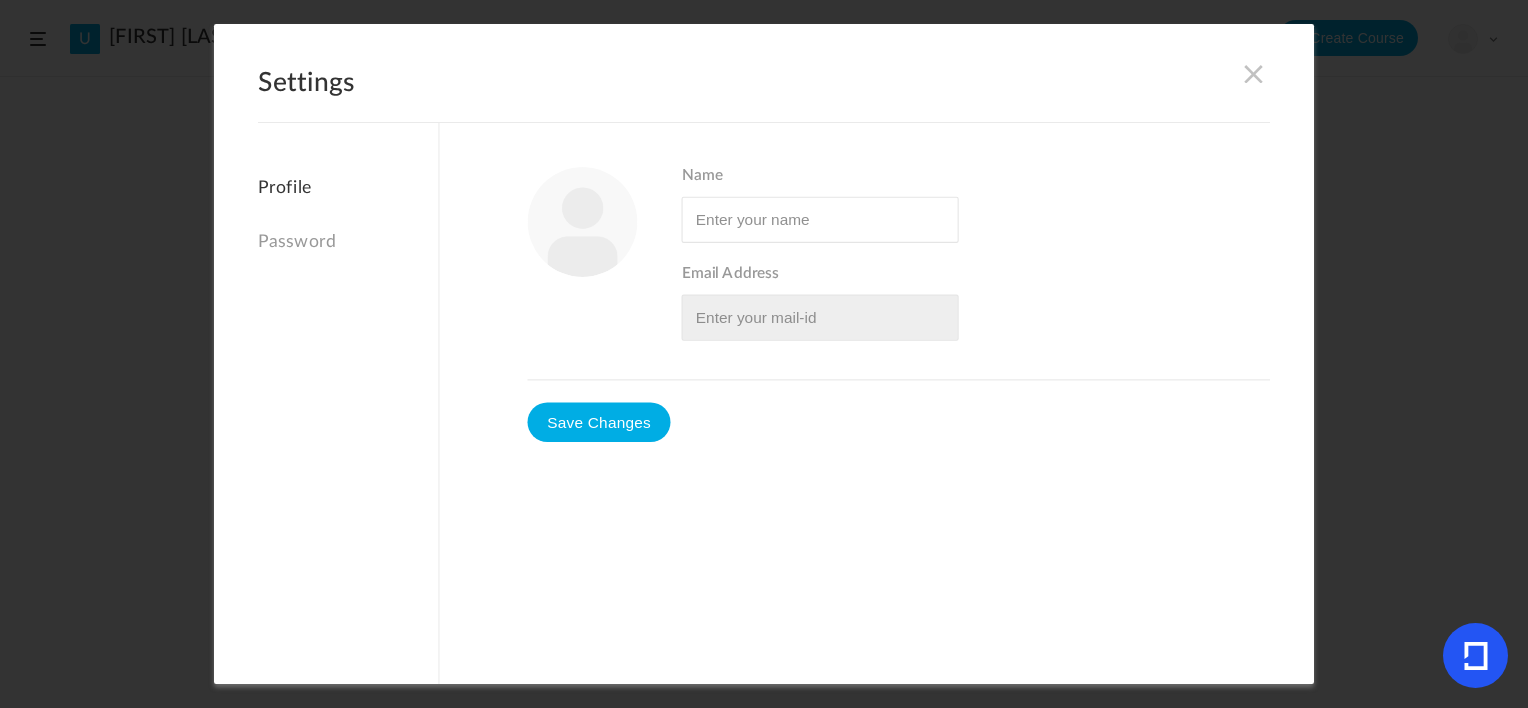 type on "pdstarnes10@gmail.com" 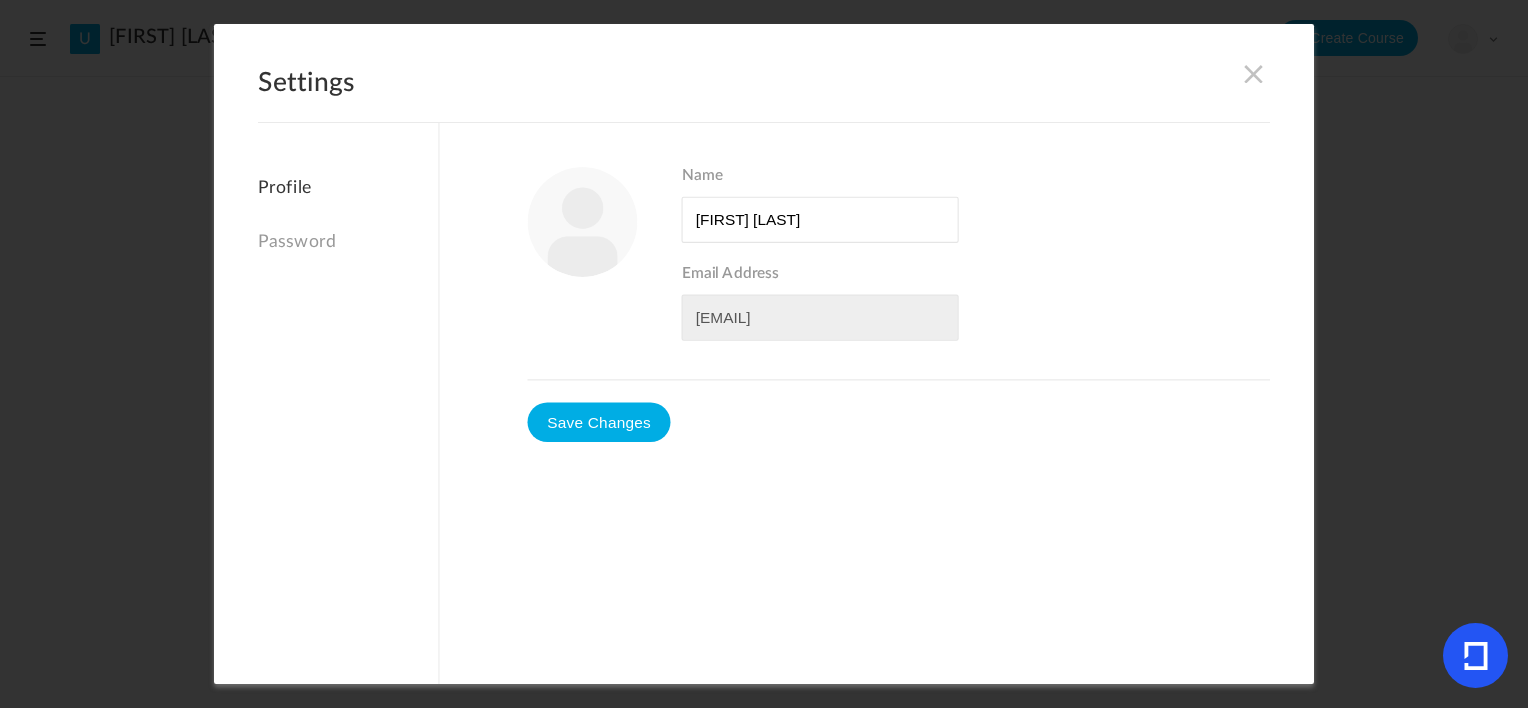 click at bounding box center (1254, 74) 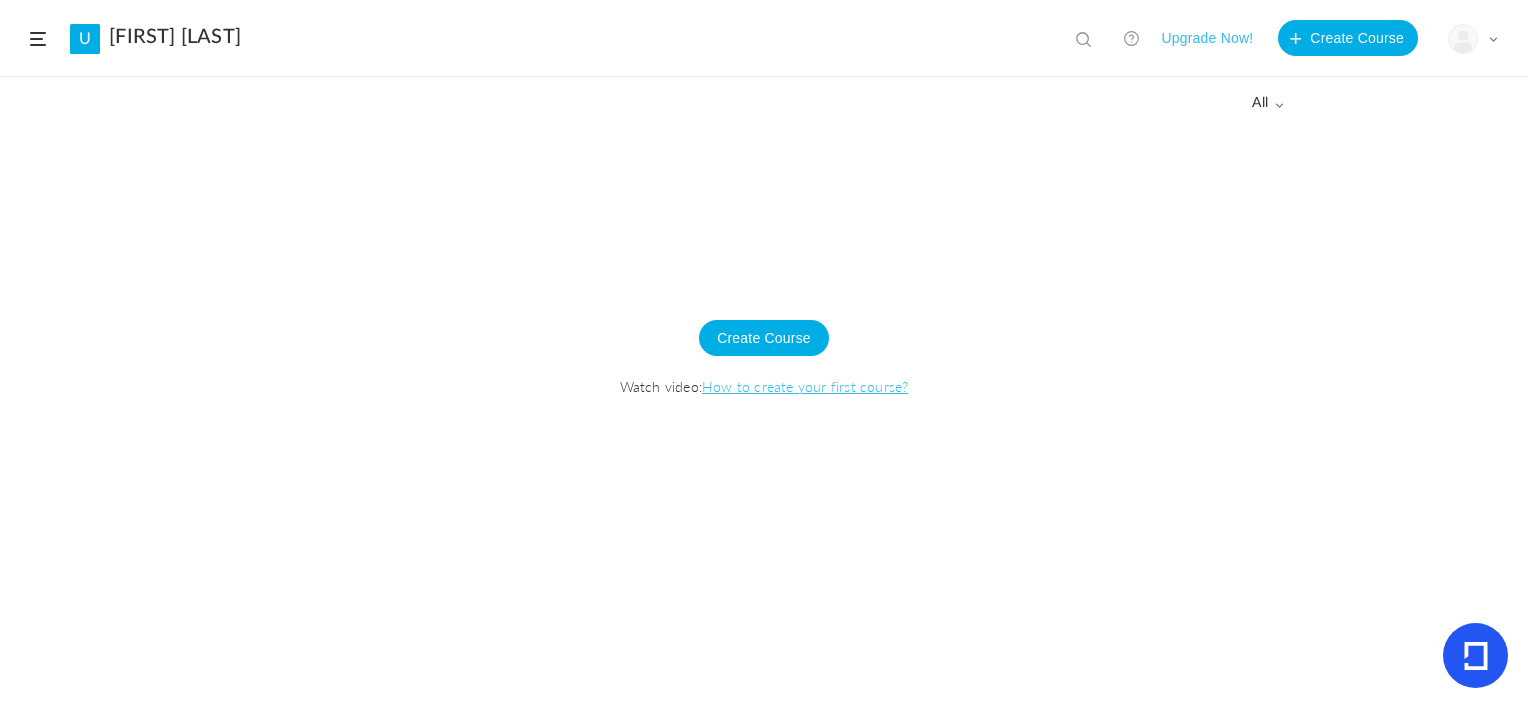 click on "U
Parker Starnes
View all
No results
Upgrade Now!
Create Course
My Profile
University Settings
Current Plan
Logout" 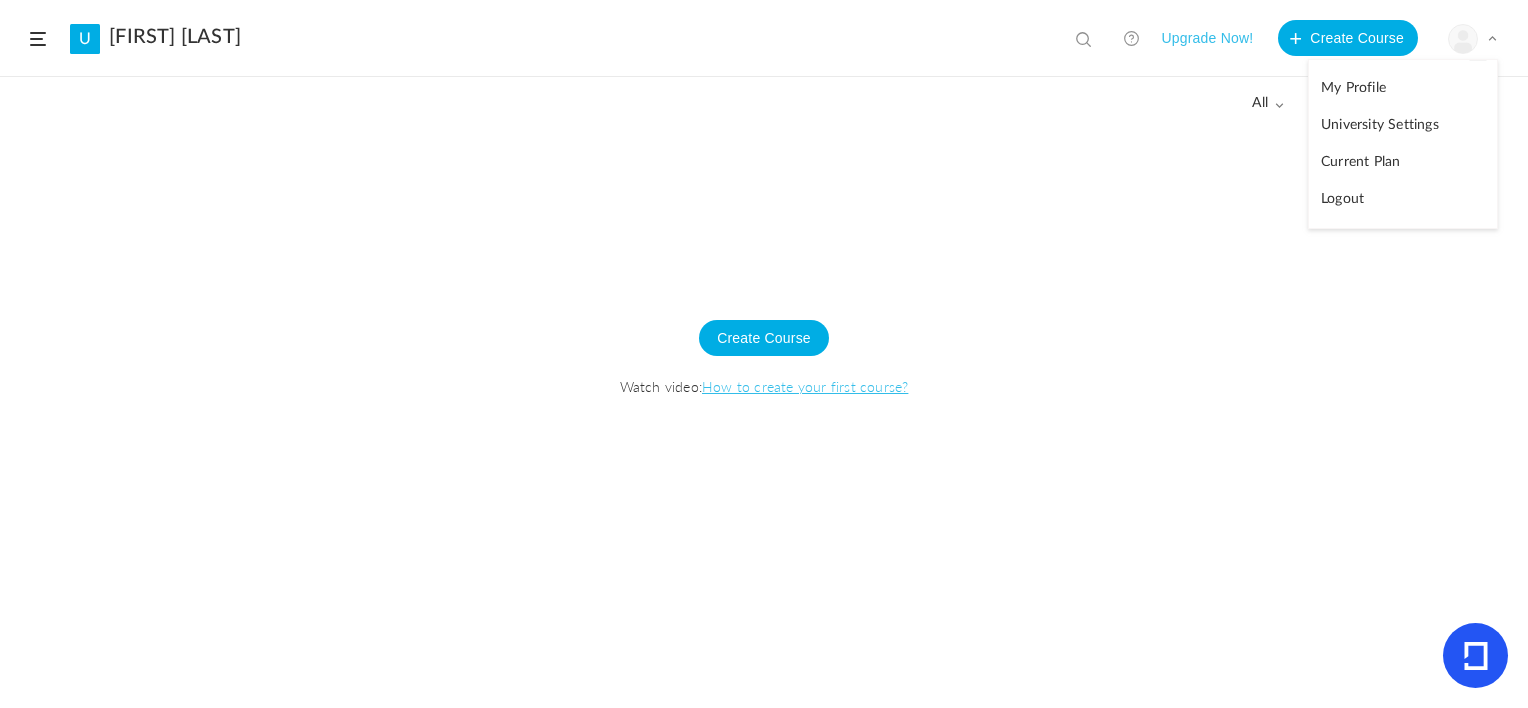 click on "Logout" 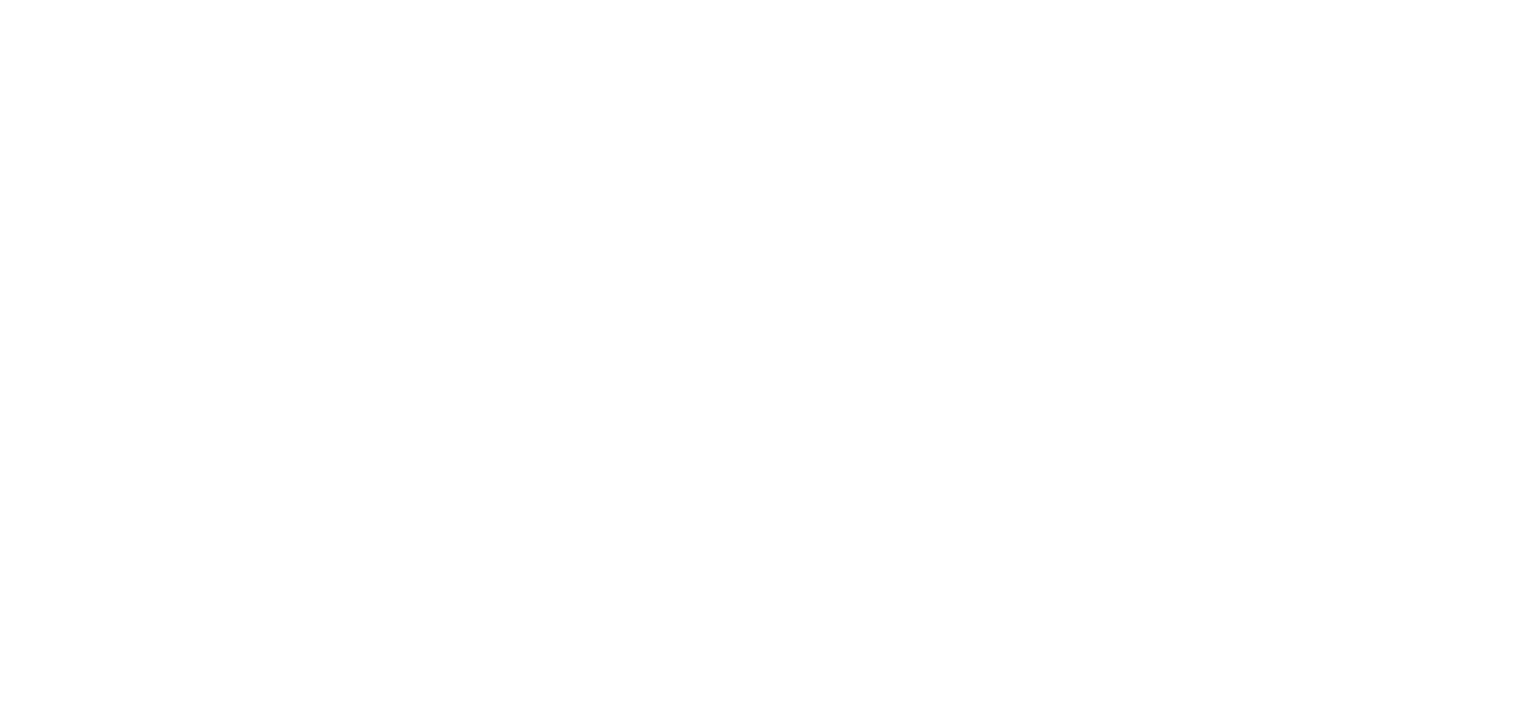 scroll, scrollTop: 0, scrollLeft: 0, axis: both 